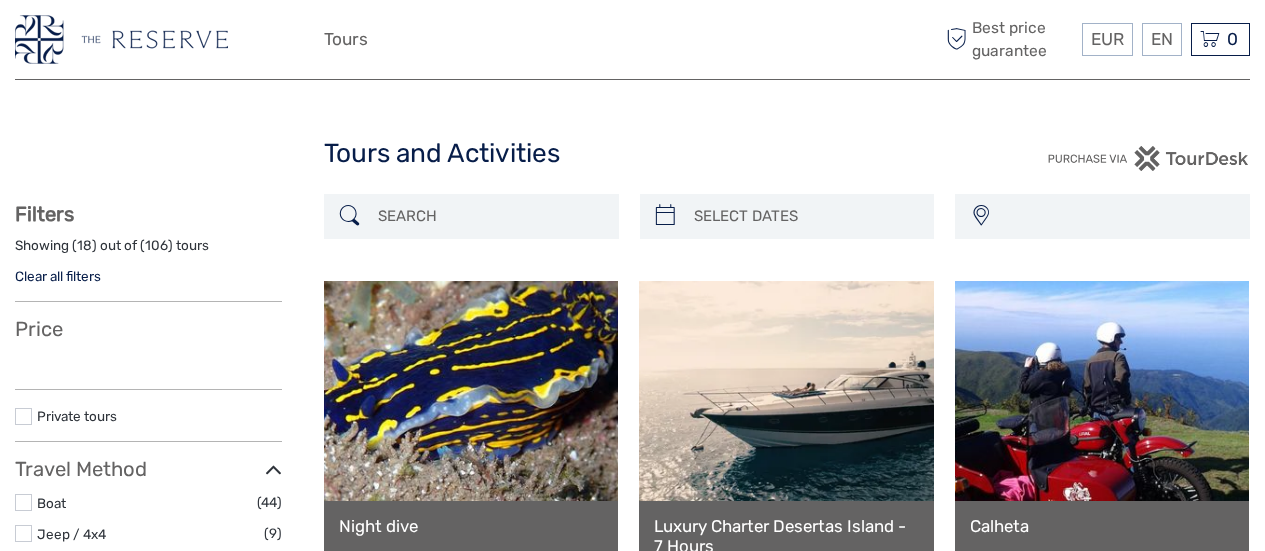 select 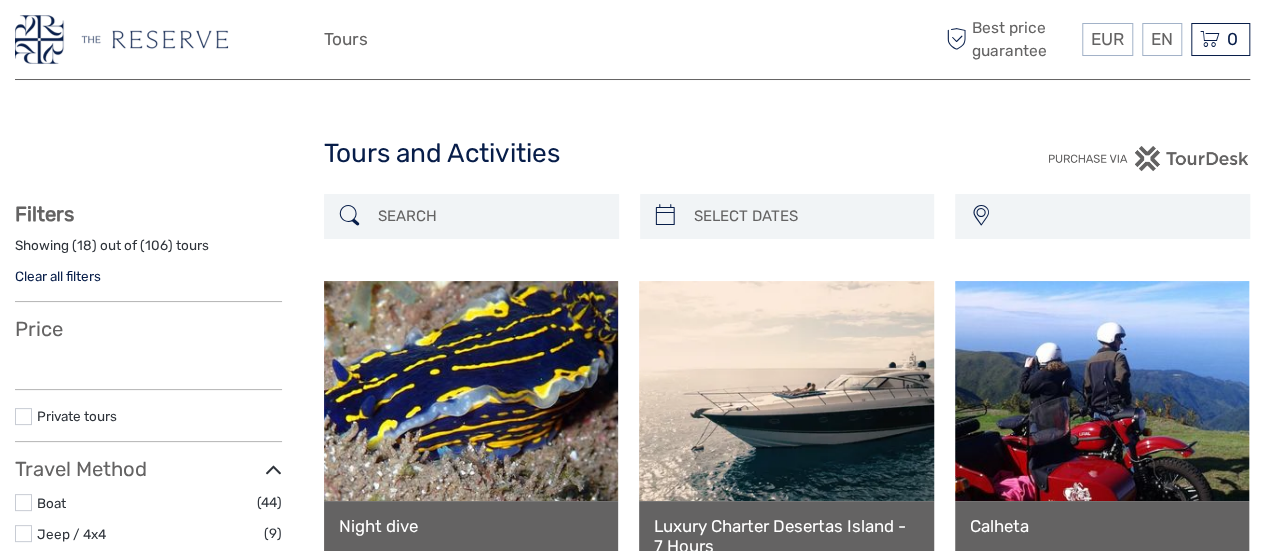 scroll, scrollTop: 0, scrollLeft: 0, axis: both 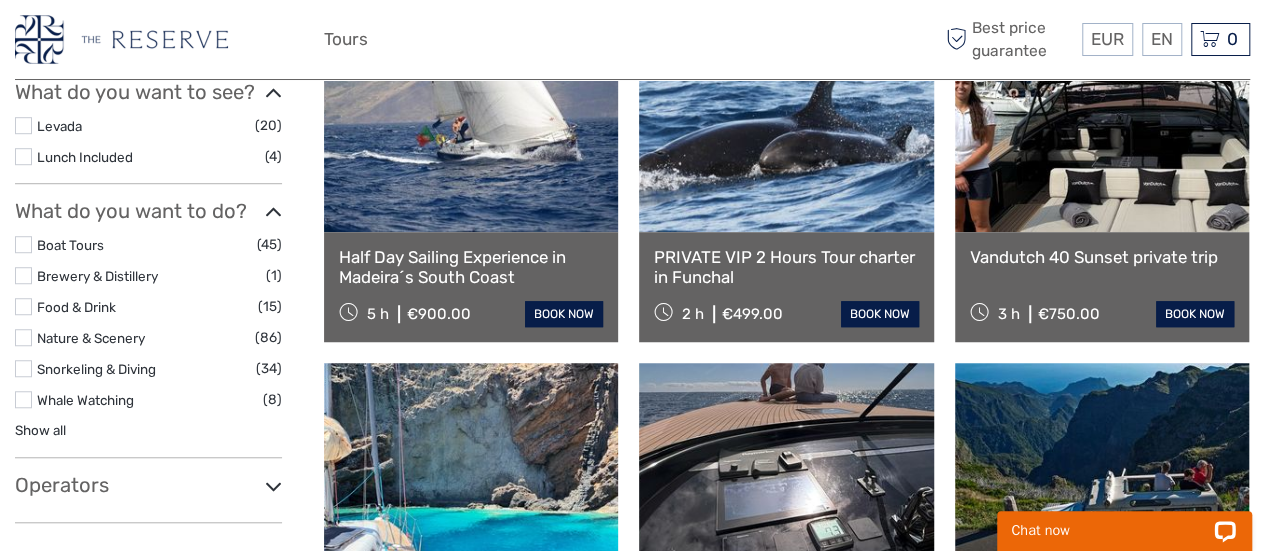 click at bounding box center [23, 244] 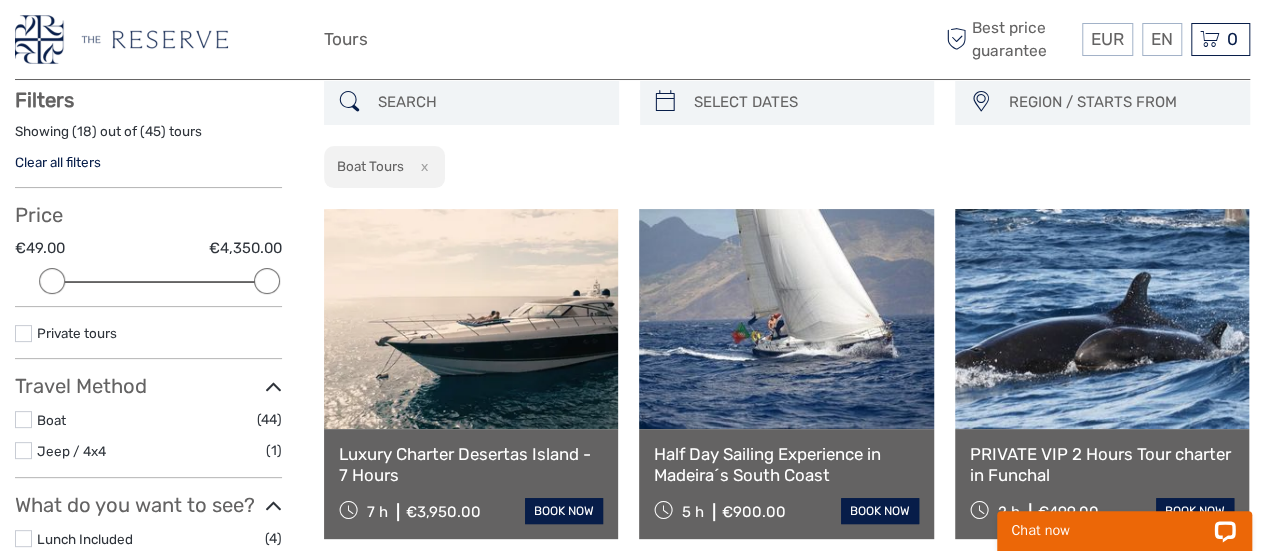scroll, scrollTop: 113, scrollLeft: 0, axis: vertical 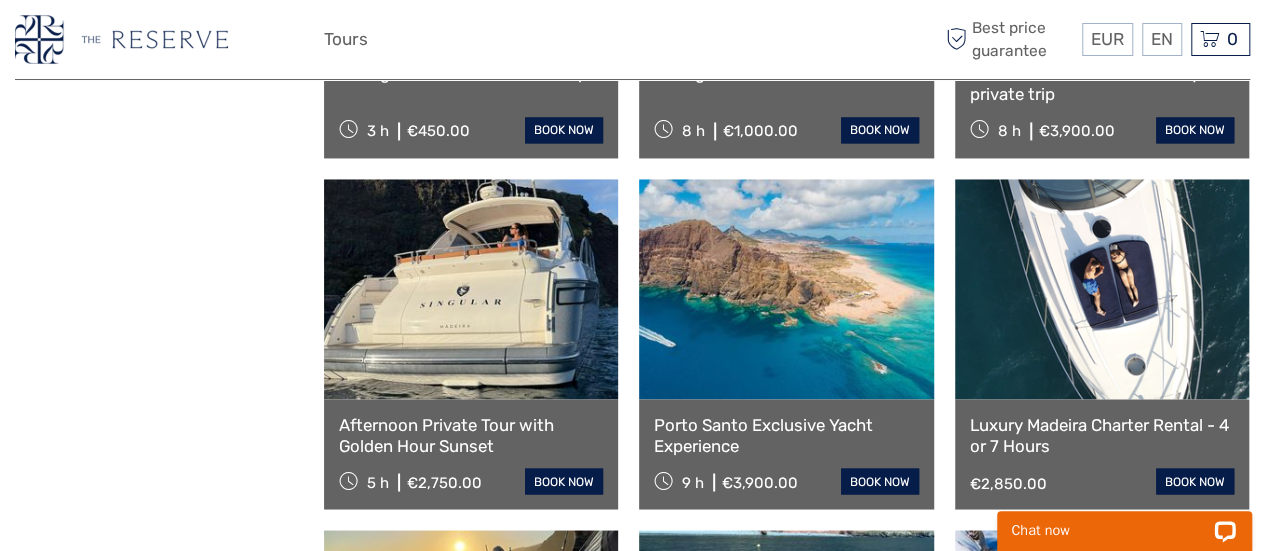click at bounding box center (1102, 289) 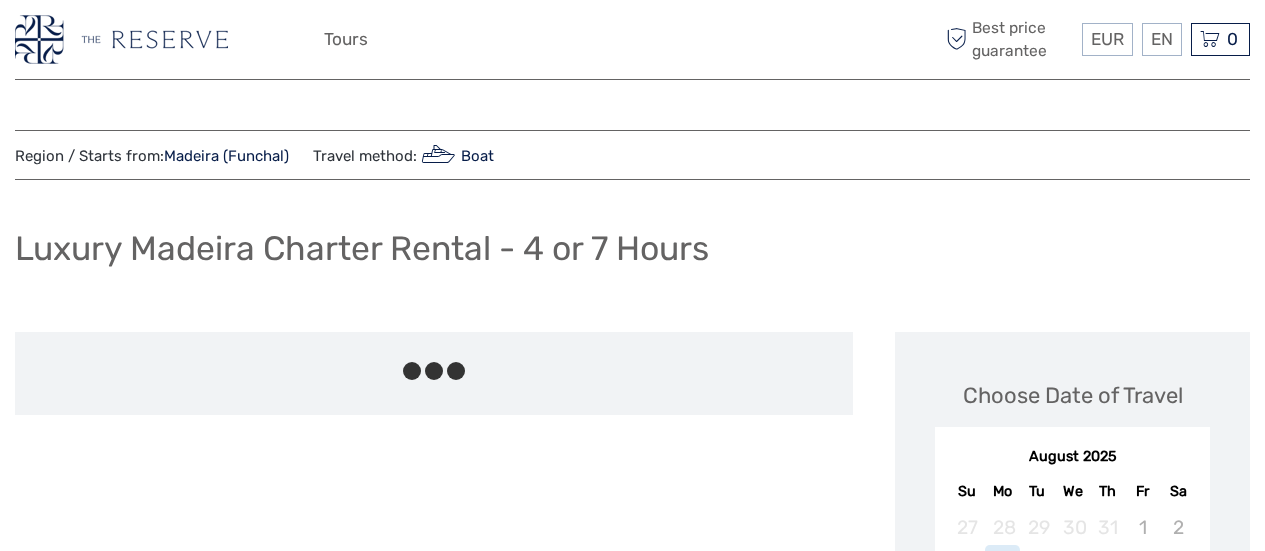 scroll, scrollTop: 0, scrollLeft: 0, axis: both 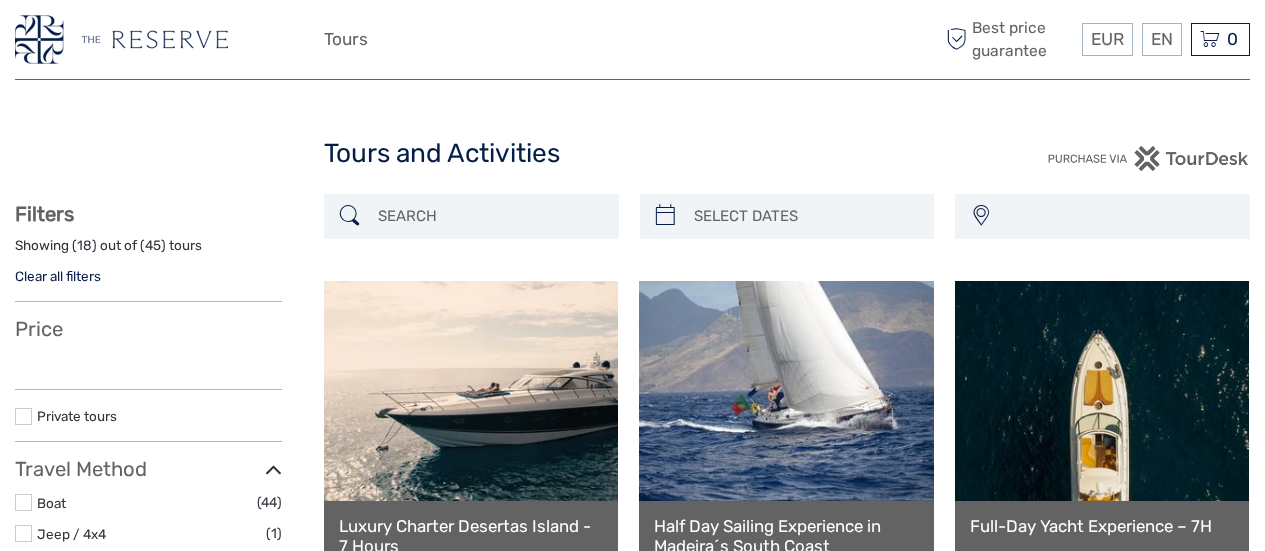 select 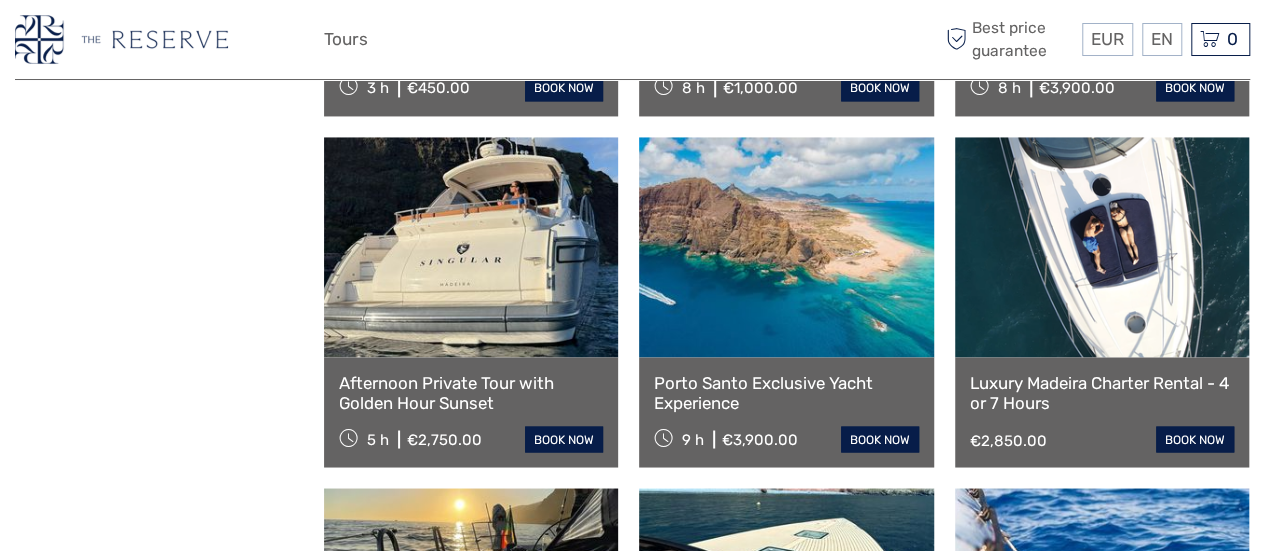 scroll, scrollTop: 0, scrollLeft: 0, axis: both 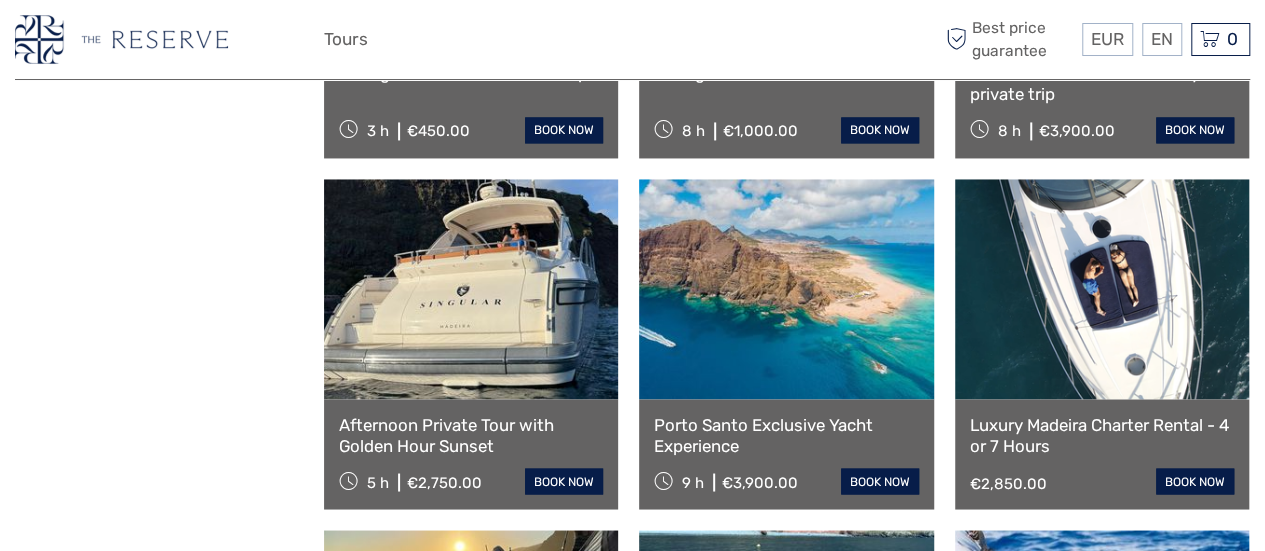 click at bounding box center (471, 289) 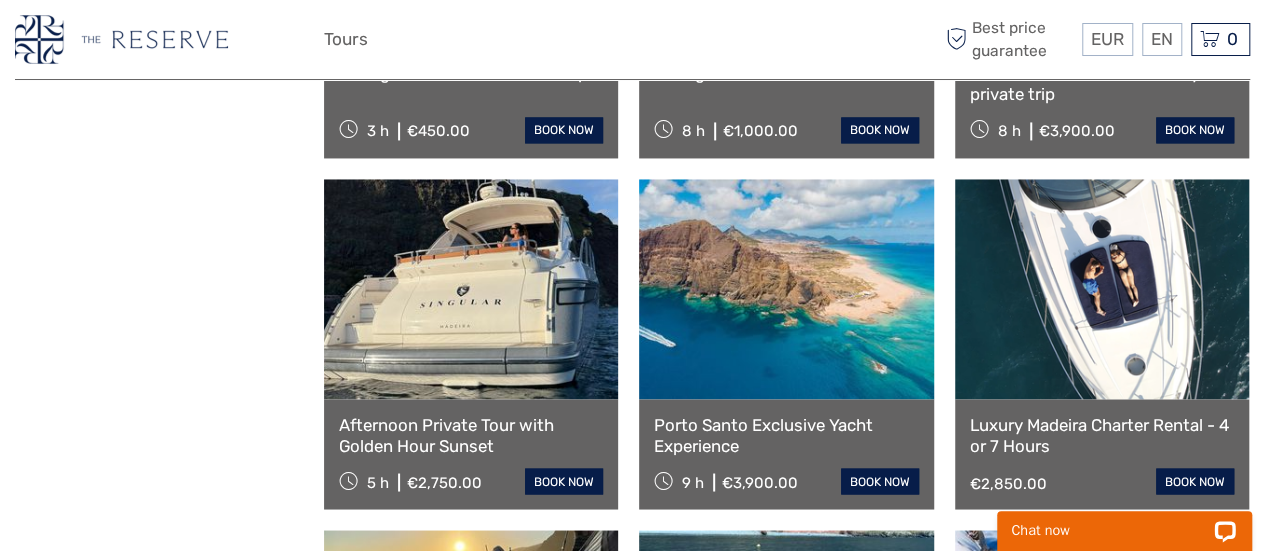 scroll, scrollTop: 0, scrollLeft: 0, axis: both 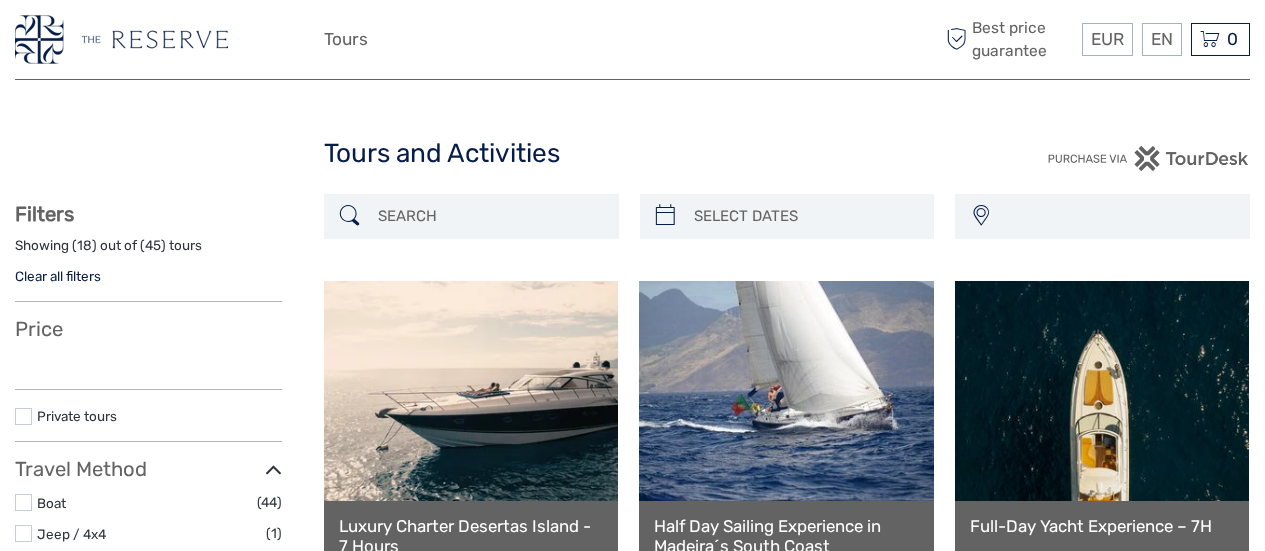 select 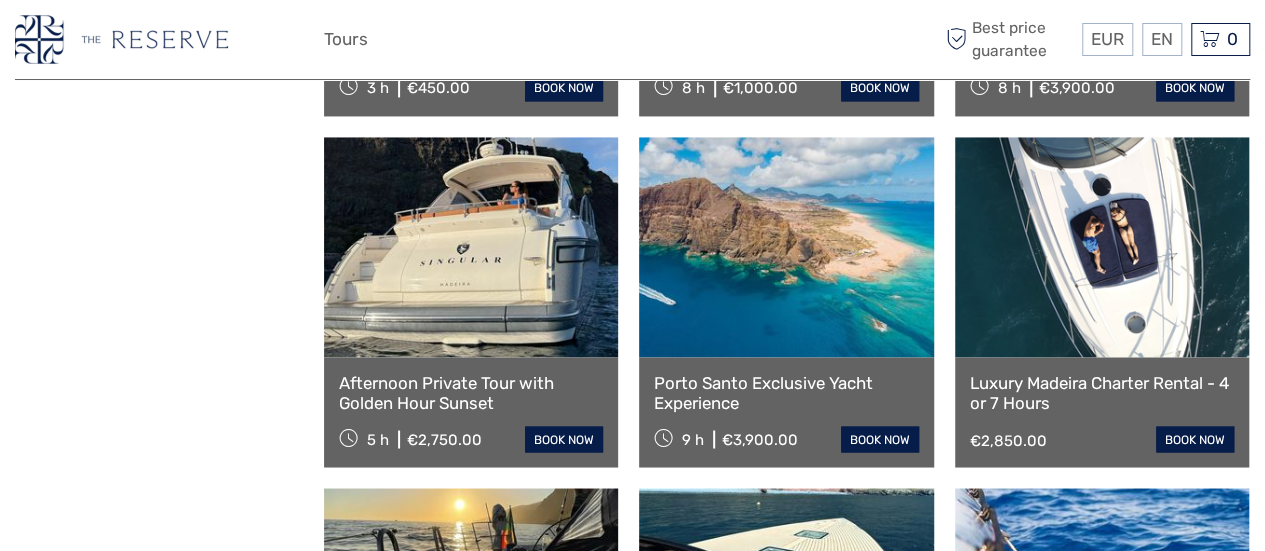 select 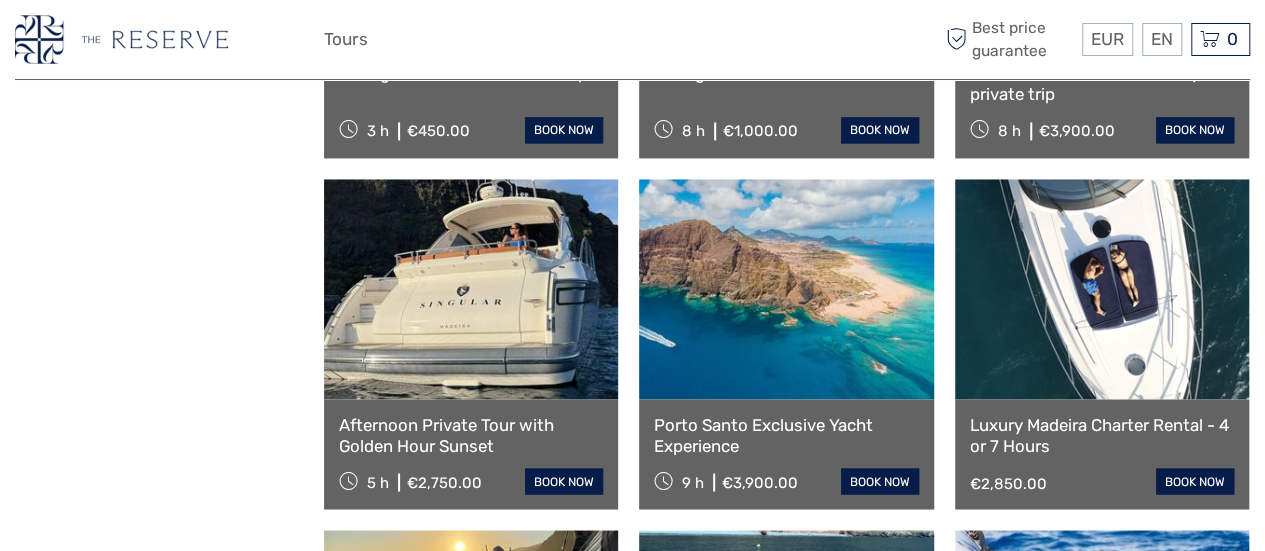 scroll, scrollTop: 0, scrollLeft: 0, axis: both 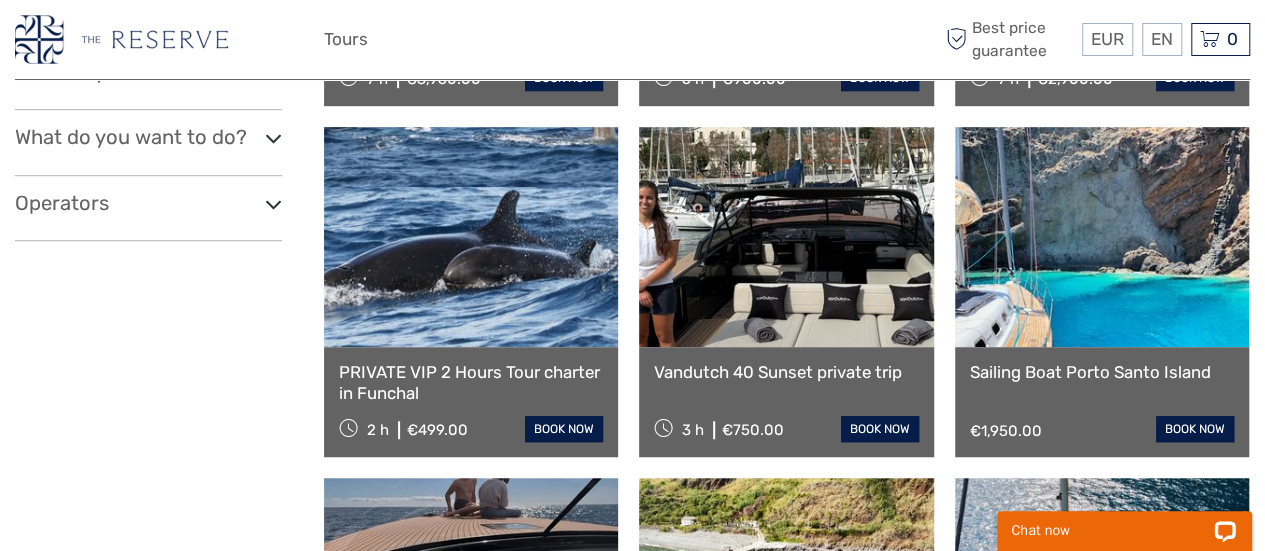 click at bounding box center [471, 237] 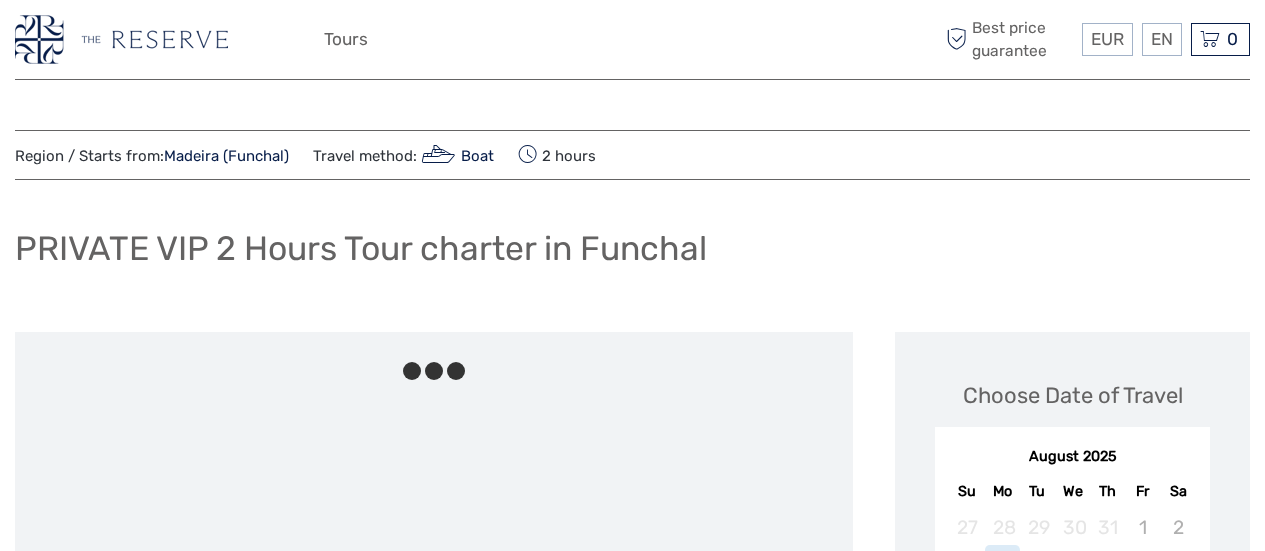 scroll, scrollTop: 0, scrollLeft: 0, axis: both 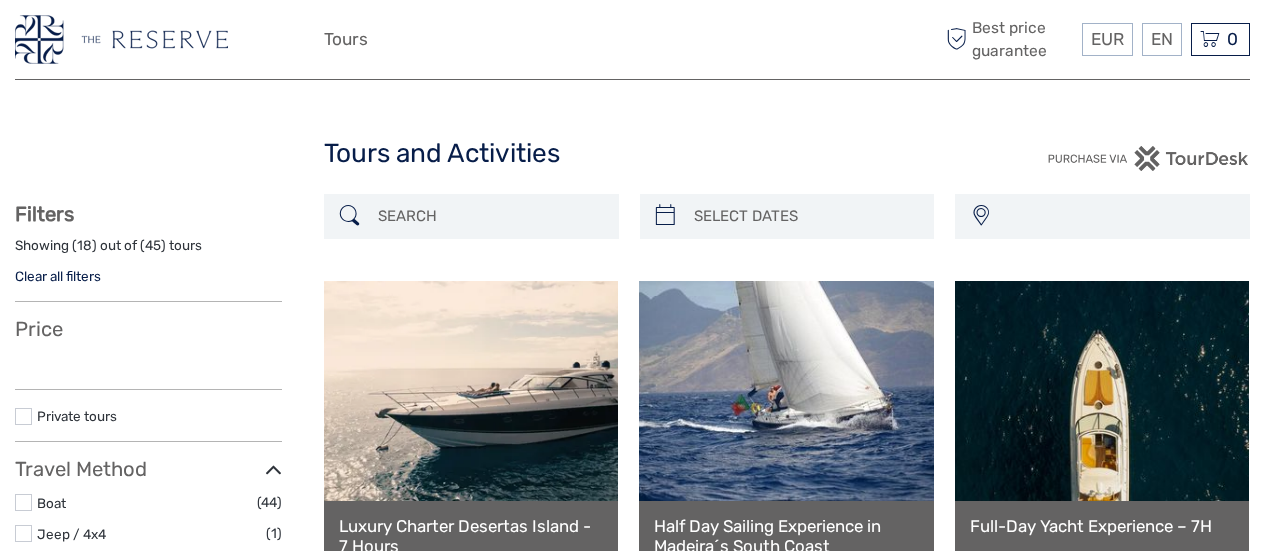 select 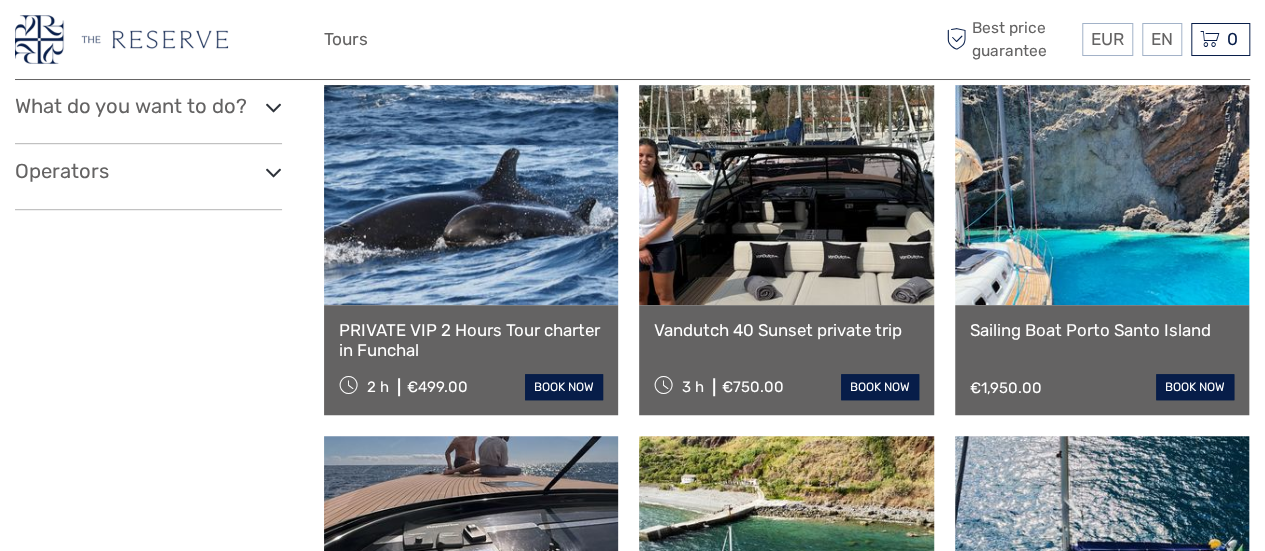 select 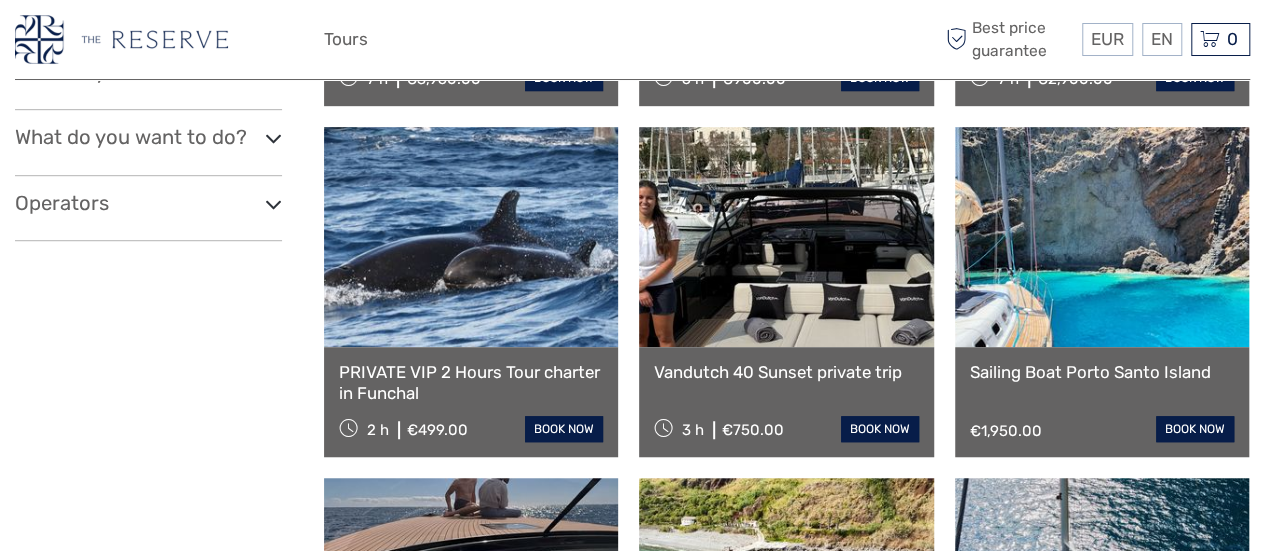 scroll, scrollTop: 0, scrollLeft: 0, axis: both 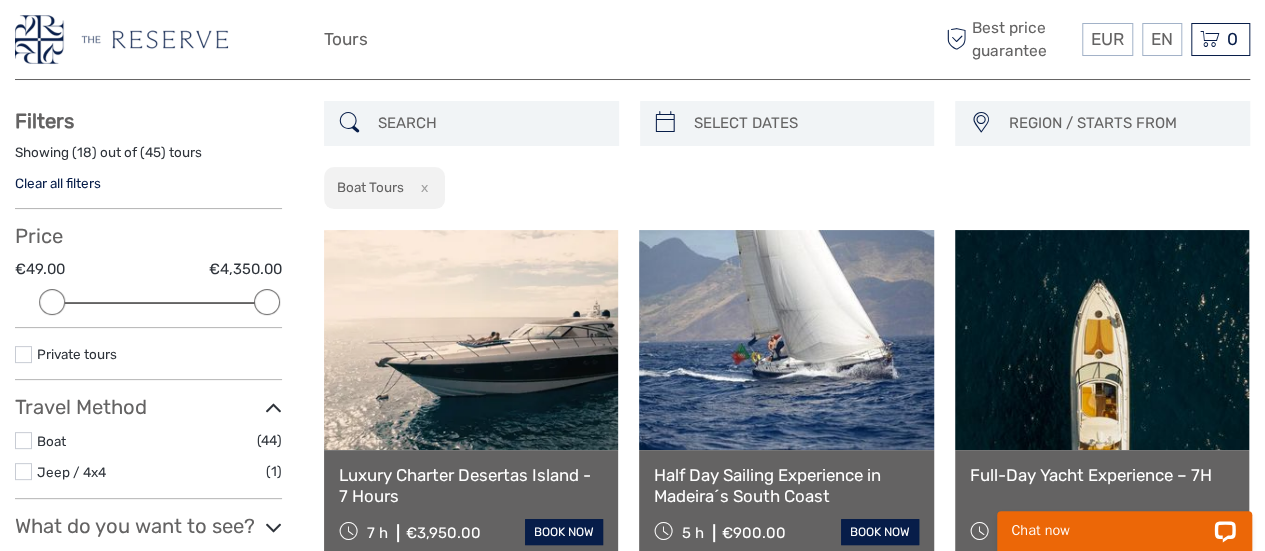 click at bounding box center [121, 39] 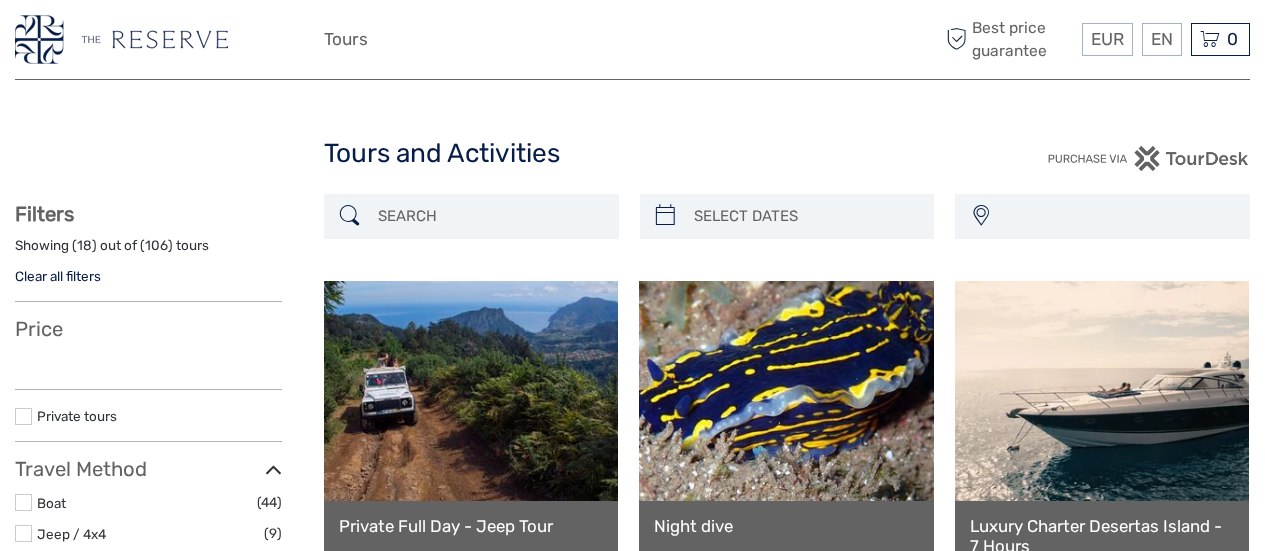select 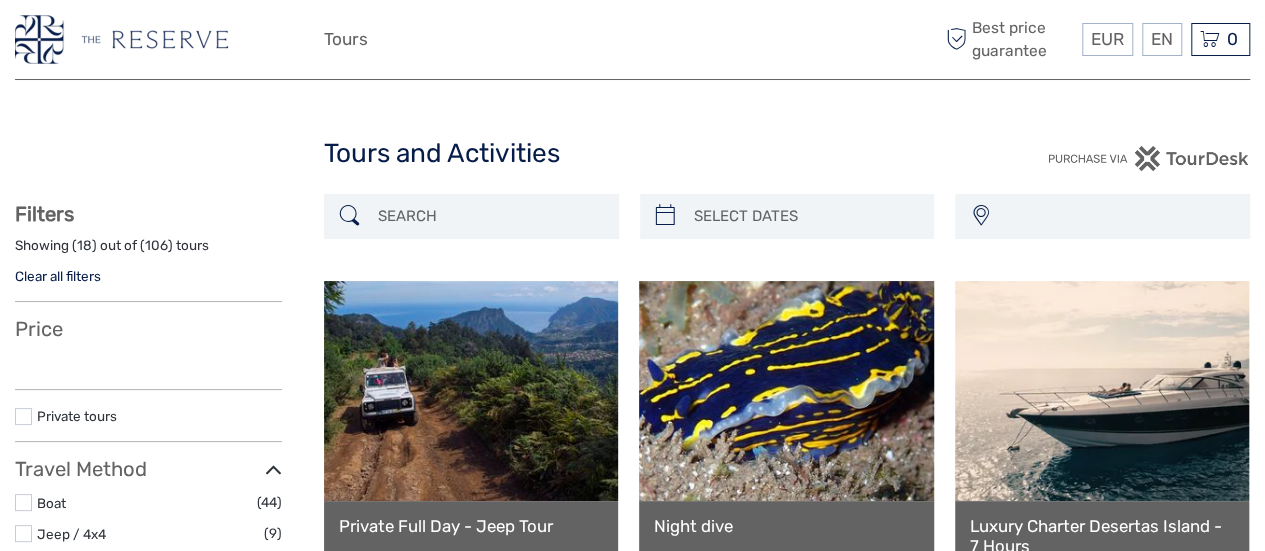 scroll, scrollTop: 0, scrollLeft: 0, axis: both 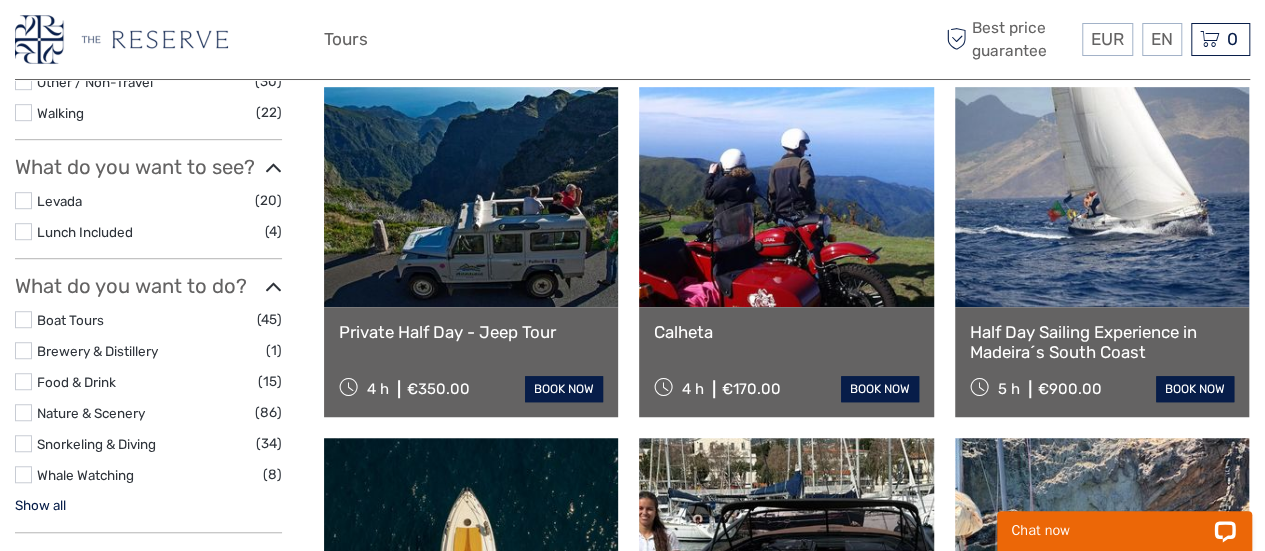click on "Show all" at bounding box center [40, 505] 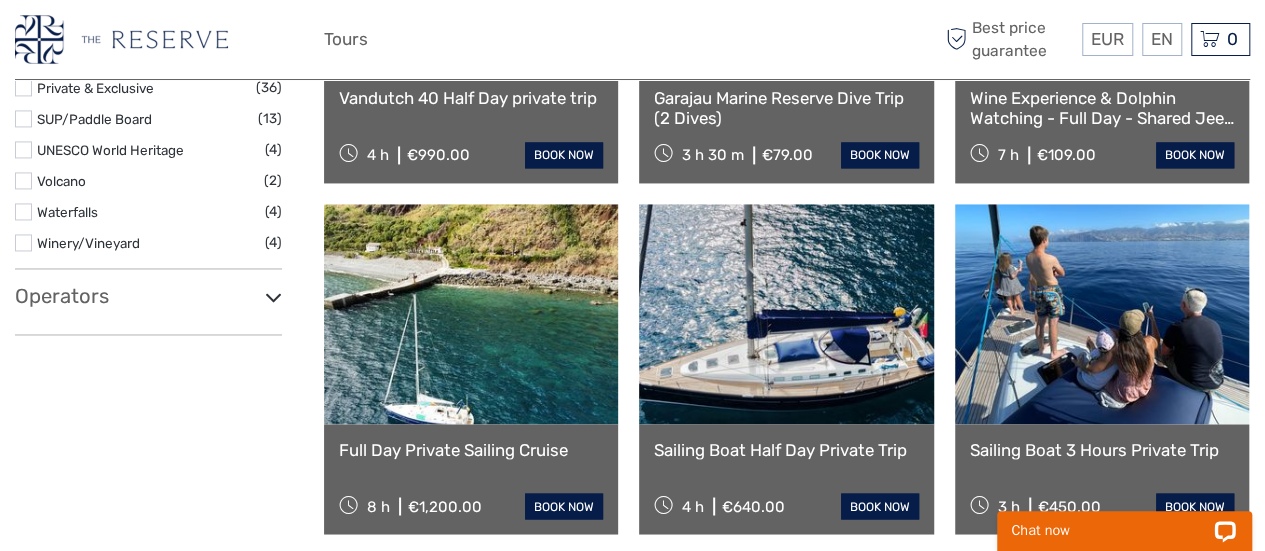 scroll, scrollTop: 1469, scrollLeft: 0, axis: vertical 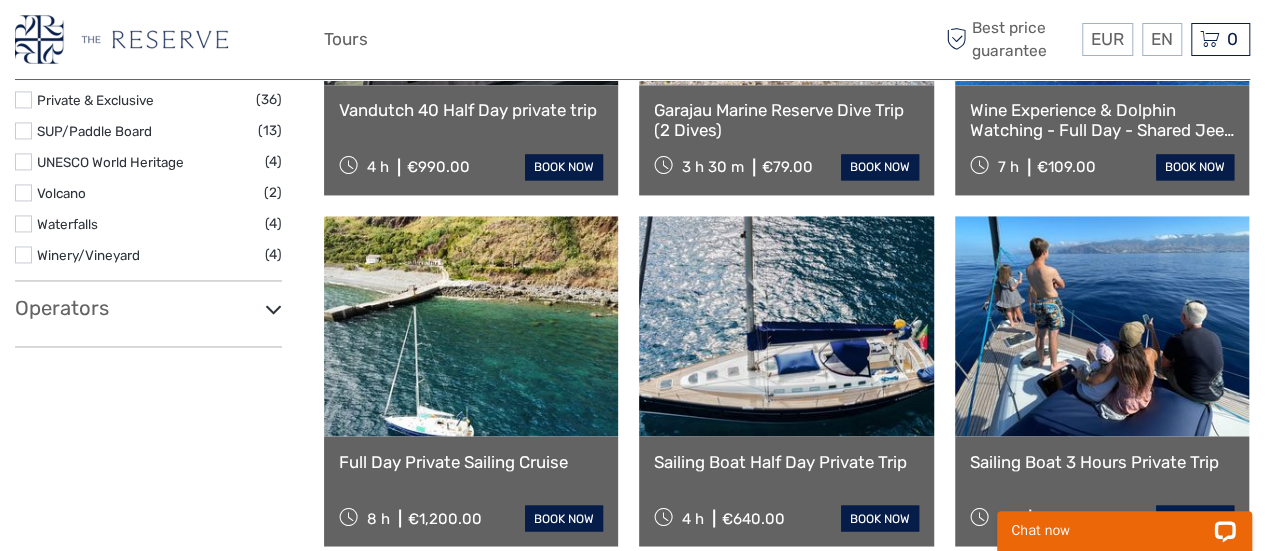 click on "Show filters
Hide filters
Filters
Showing ( 18 ) out of ( 106 ) tours
Clear all filters
Price
€20.00   €4,350.00
Clear
Private tours
Best Of
No available tags
Travel Method
Boat
(44)
Jeep / 4x4
(9)
Mini Bus / Car
(1)
Other / Non-Travel
(30)
Walking
(22)" at bounding box center [169, -141] 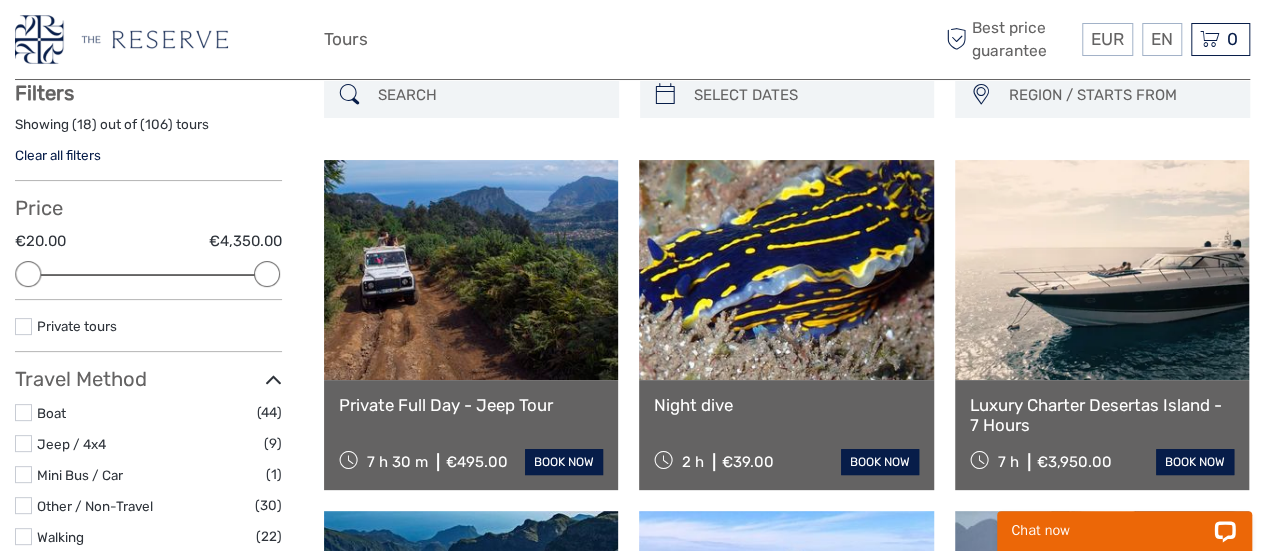 scroll, scrollTop: 0, scrollLeft: 0, axis: both 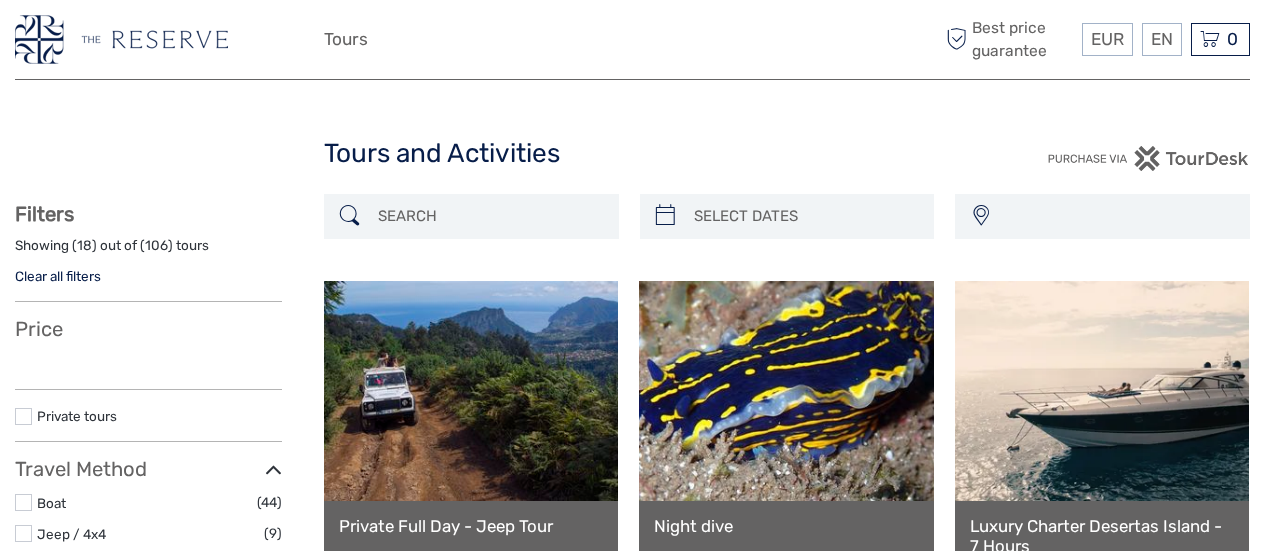 select 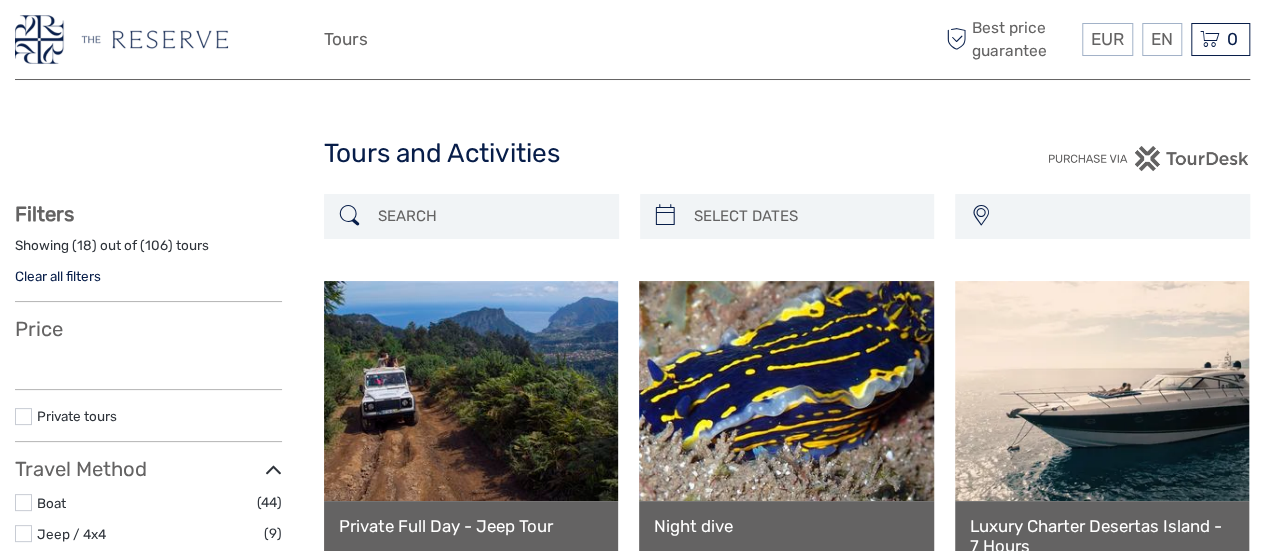 scroll, scrollTop: 0, scrollLeft: 0, axis: both 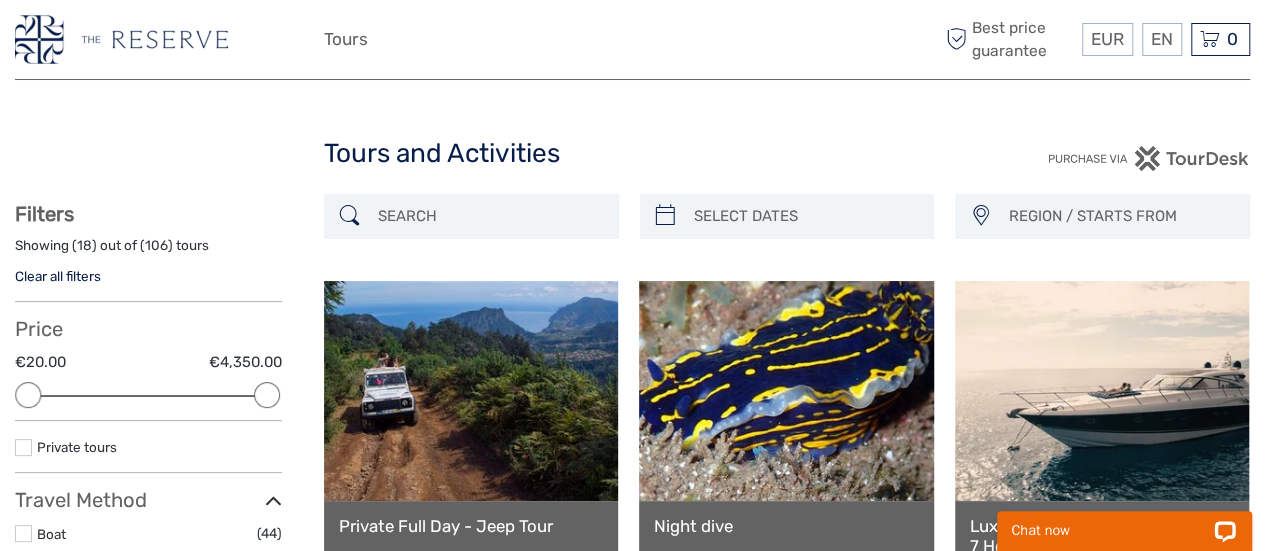 drag, startPoint x: 1278, startPoint y: 55, endPoint x: 1276, endPoint y: 72, distance: 17.117243 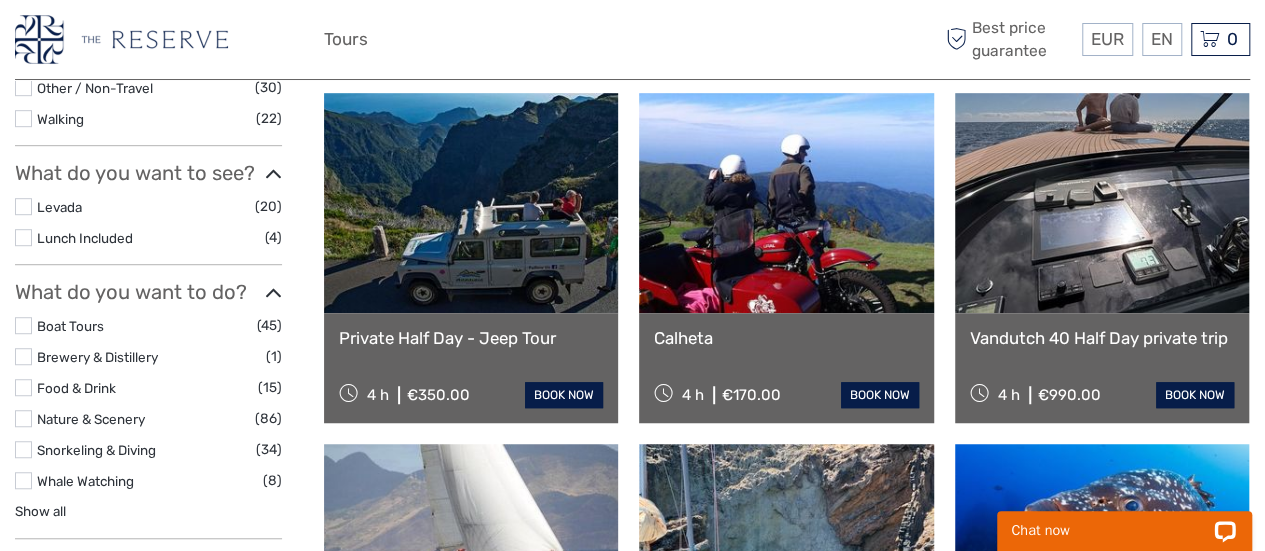 scroll, scrollTop: 535, scrollLeft: 0, axis: vertical 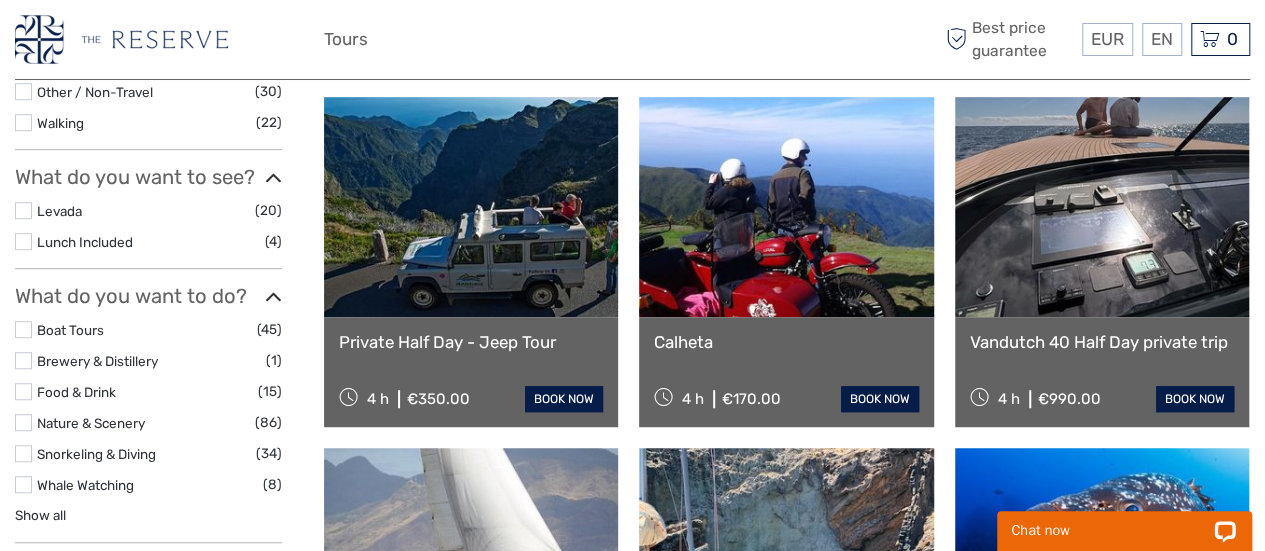 click at bounding box center (23, 422) 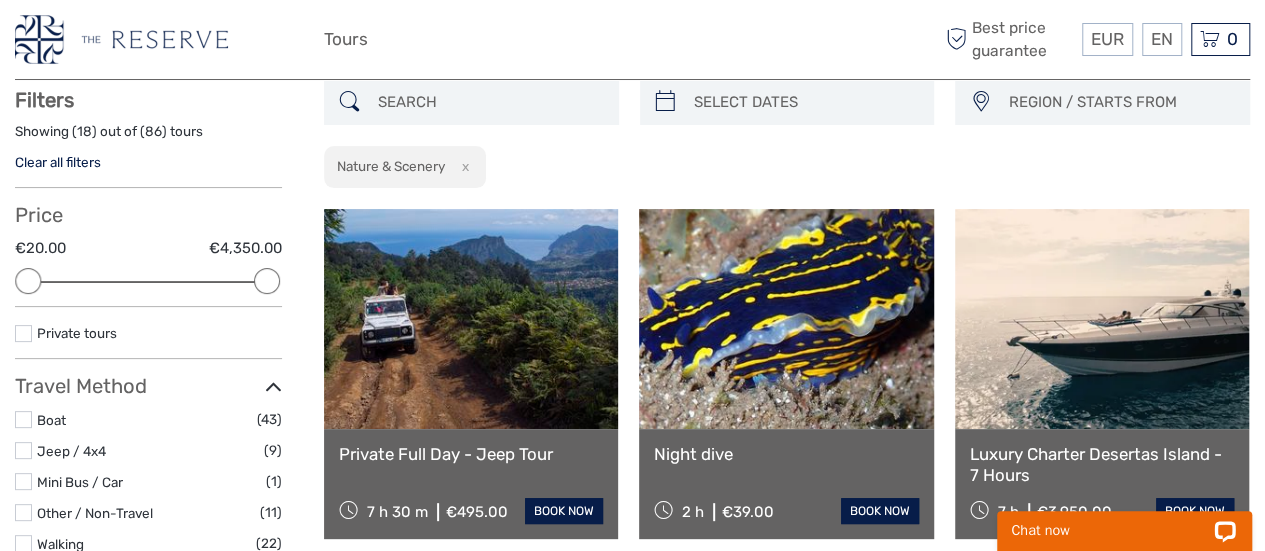 scroll, scrollTop: 113, scrollLeft: 0, axis: vertical 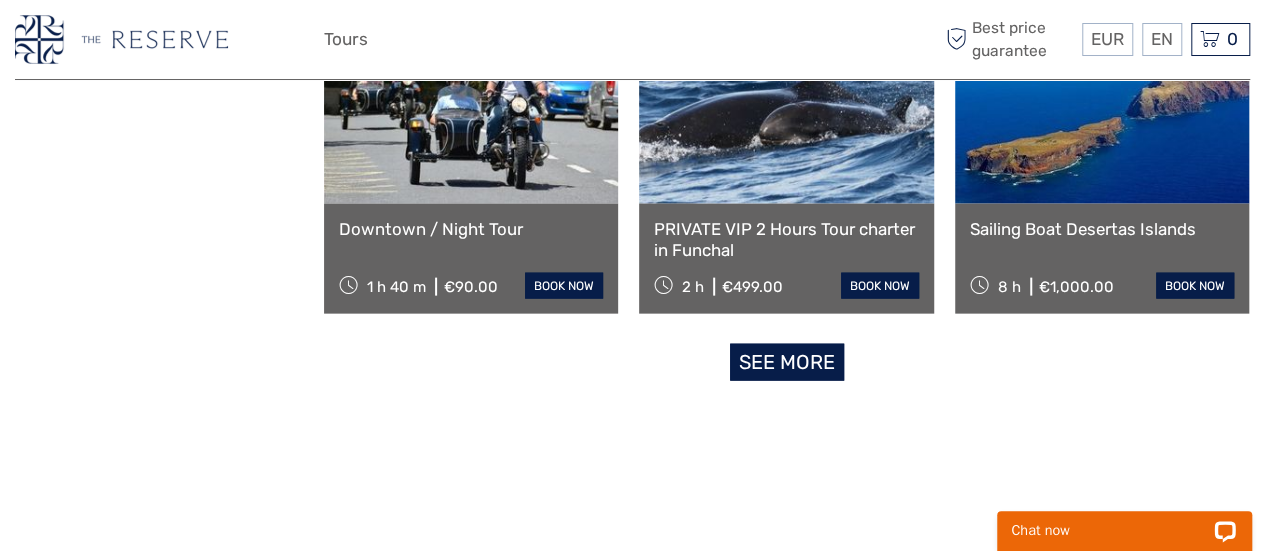 click on "See more" at bounding box center [787, 362] 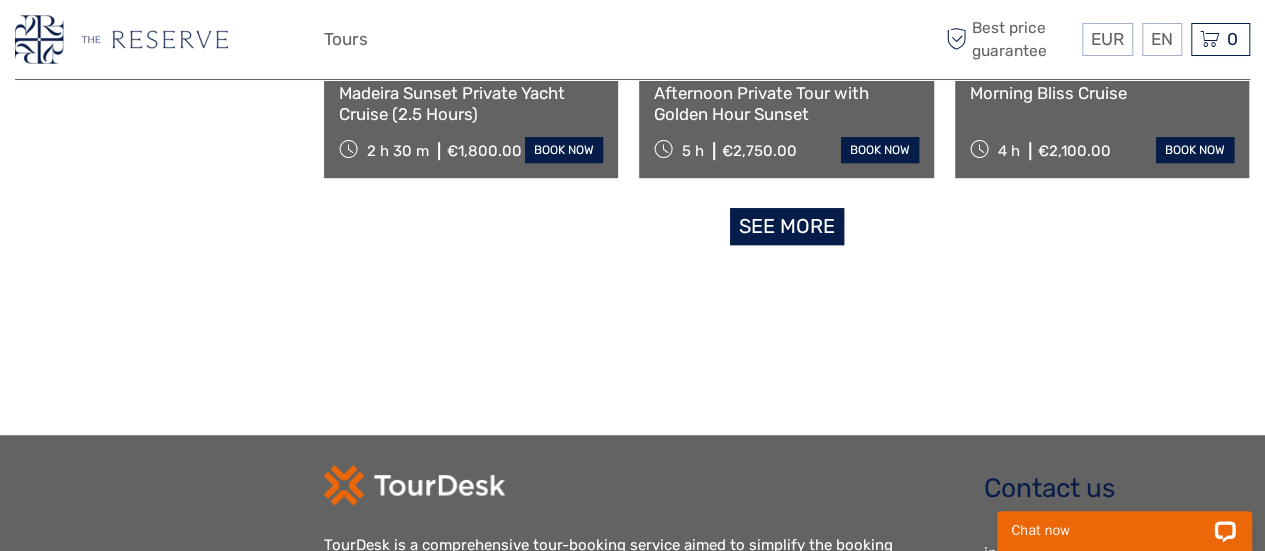 scroll, scrollTop: 4376, scrollLeft: 0, axis: vertical 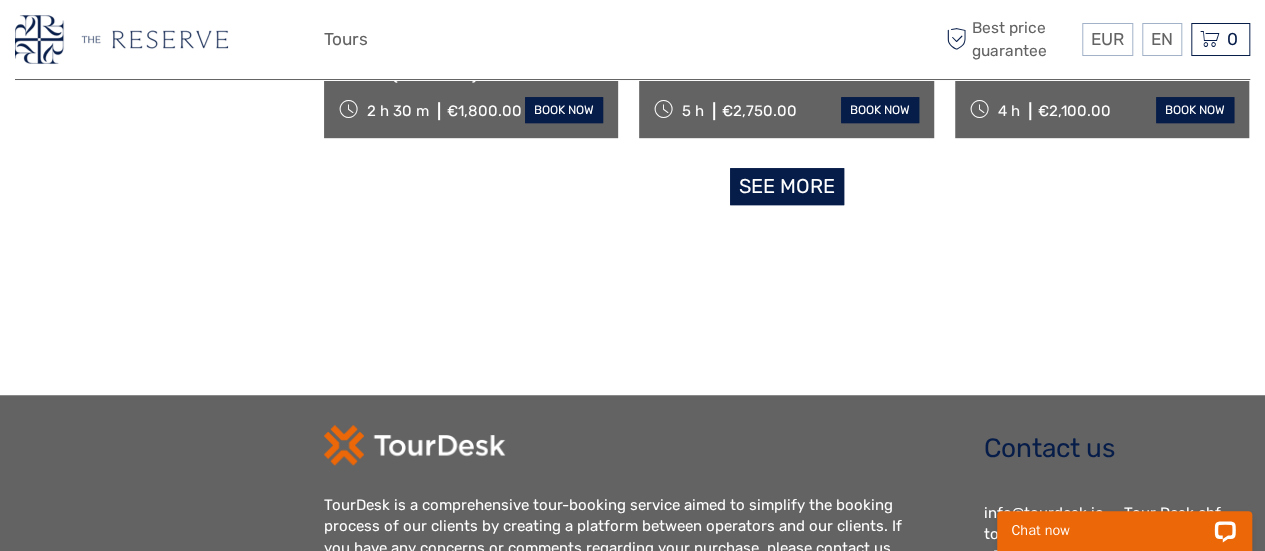 click on "See more" at bounding box center (787, 186) 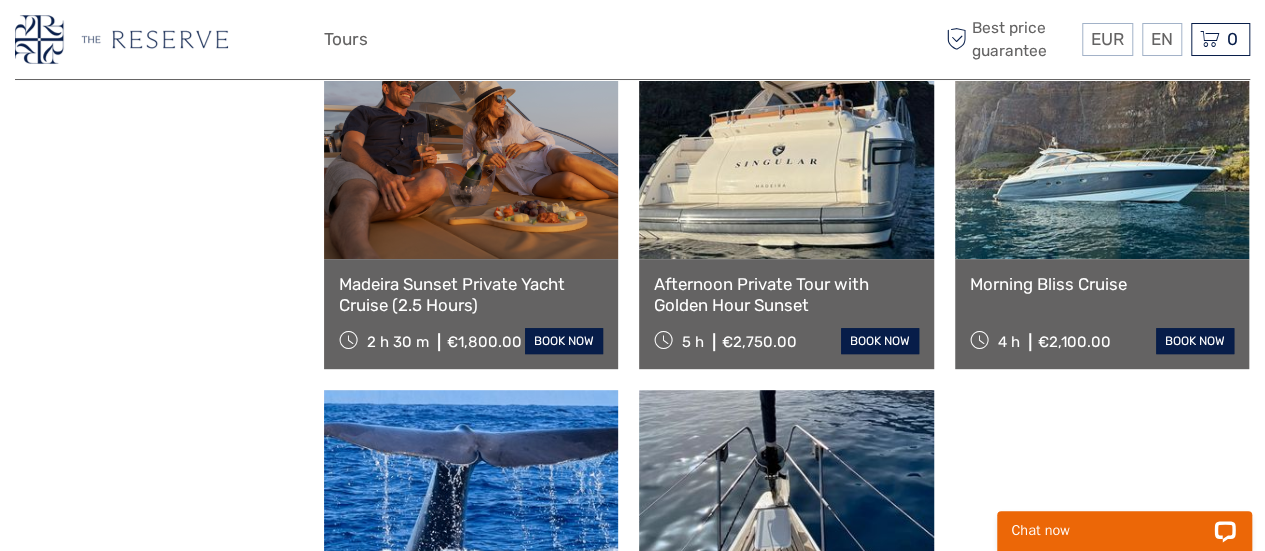 scroll, scrollTop: 3749, scrollLeft: 0, axis: vertical 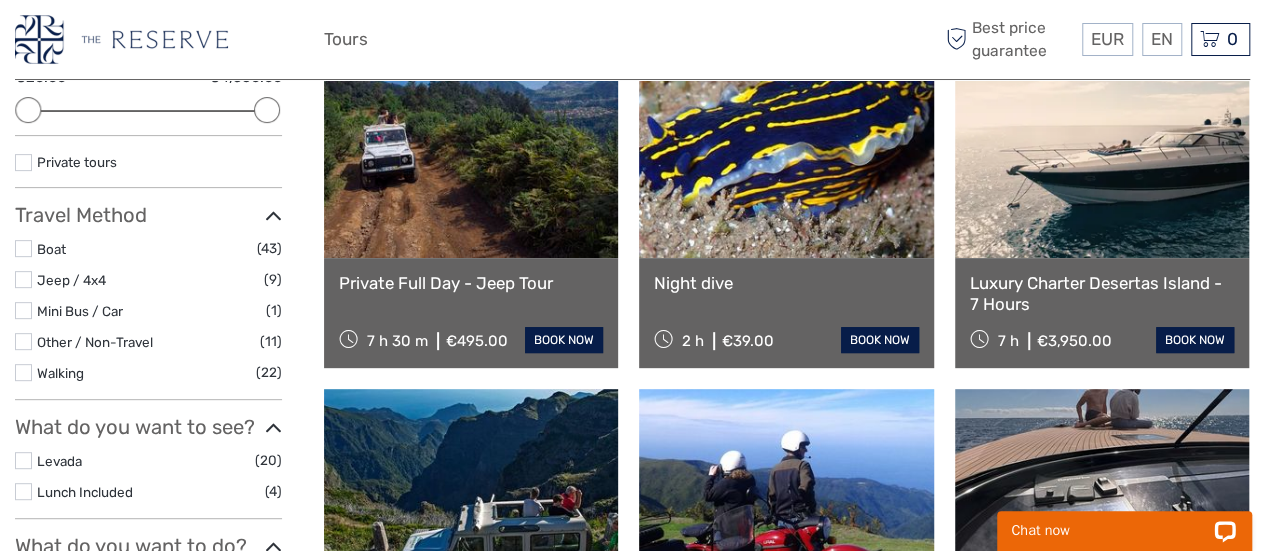click at bounding box center [23, 279] 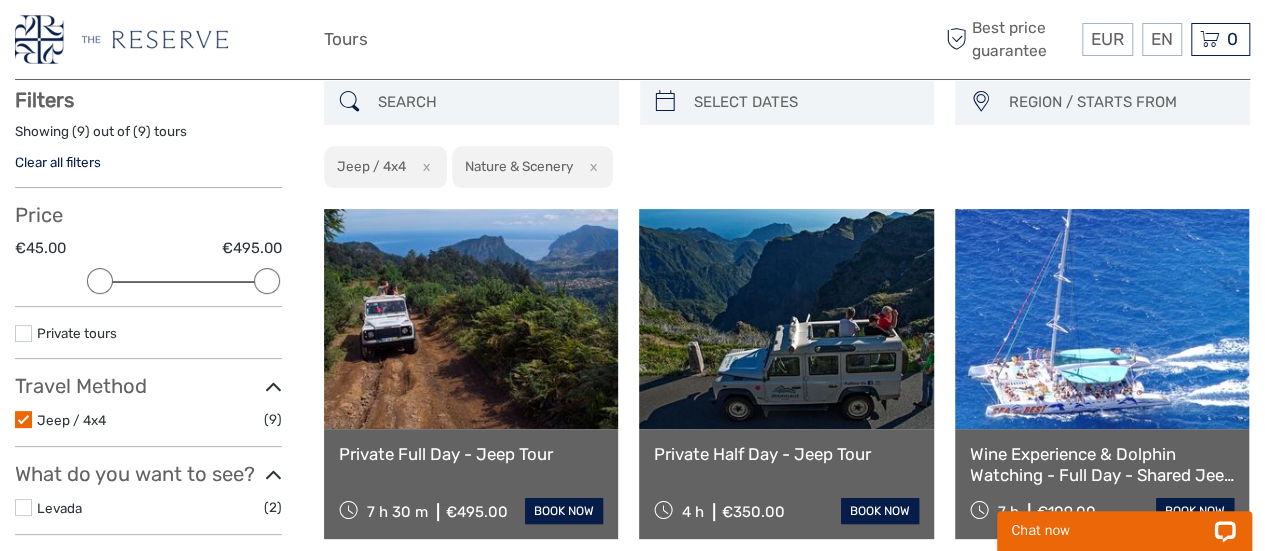 scroll, scrollTop: 113, scrollLeft: 0, axis: vertical 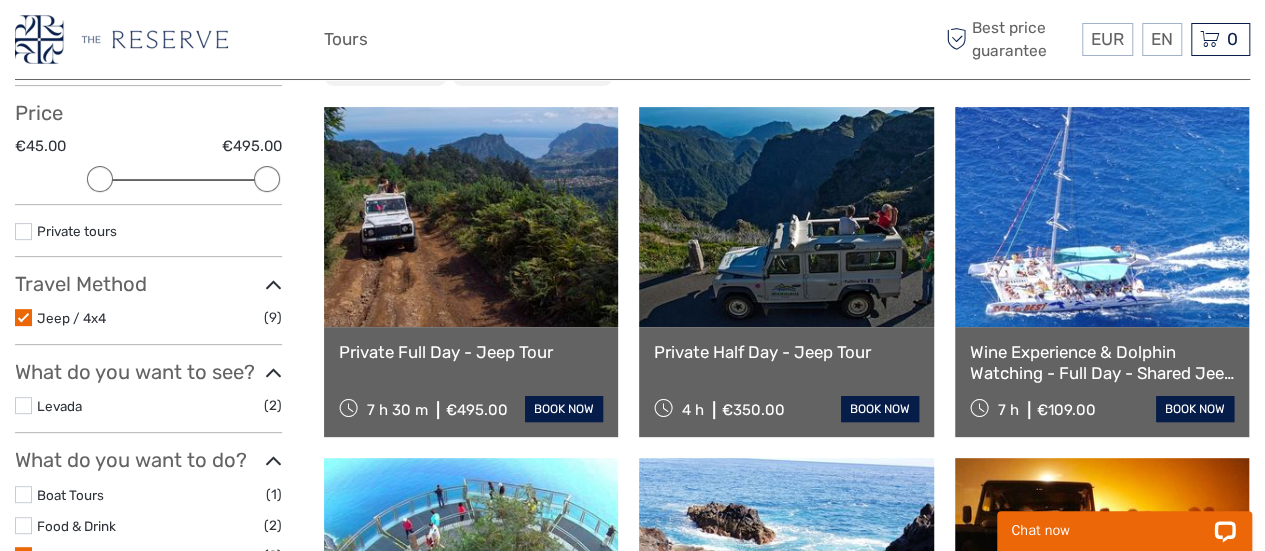 click at bounding box center [786, 217] 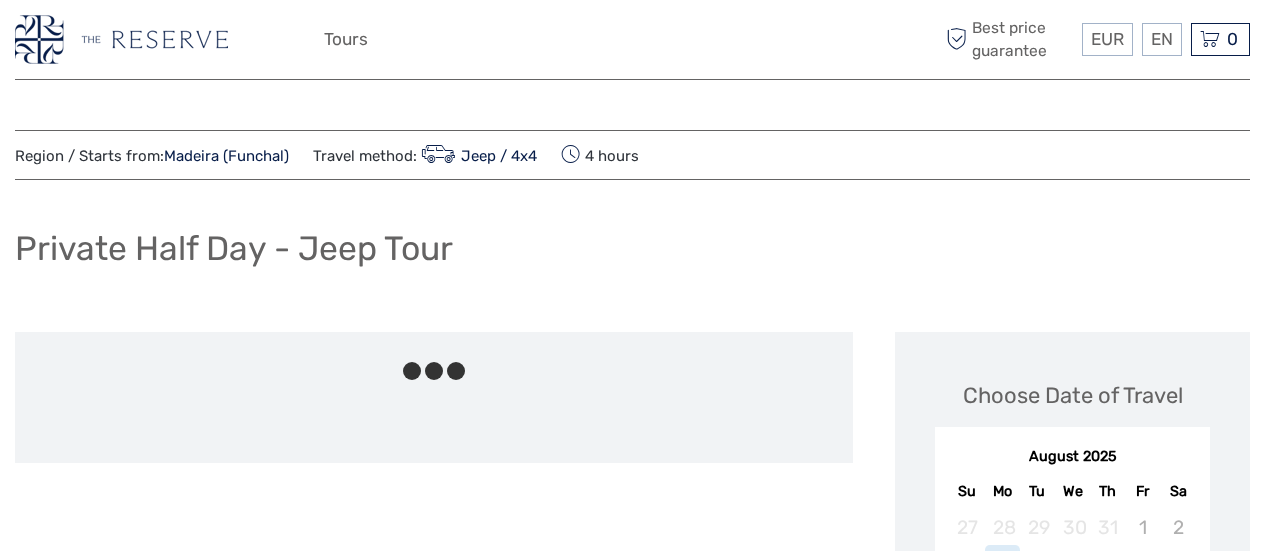 scroll, scrollTop: 0, scrollLeft: 0, axis: both 